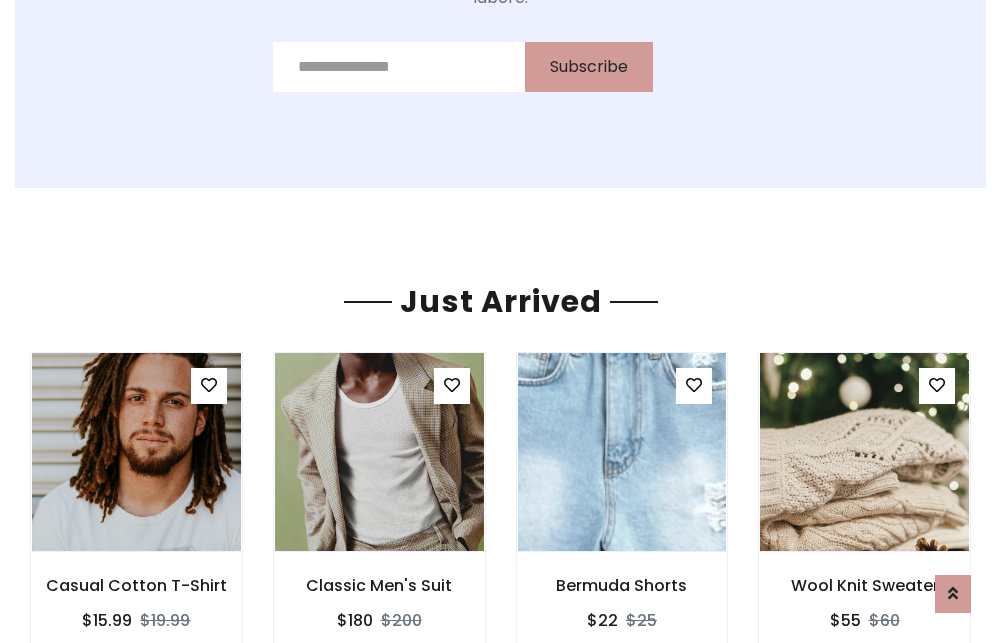 scroll, scrollTop: 2092, scrollLeft: 0, axis: vertical 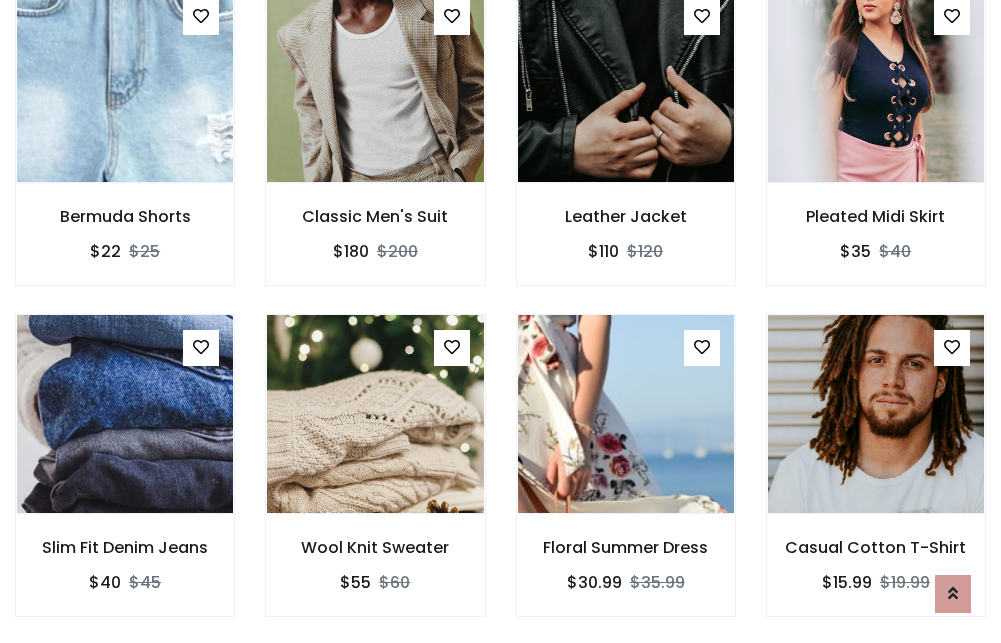 click on "Floral Summer Dress
$30.99
$35.99" at bounding box center (626, 479) 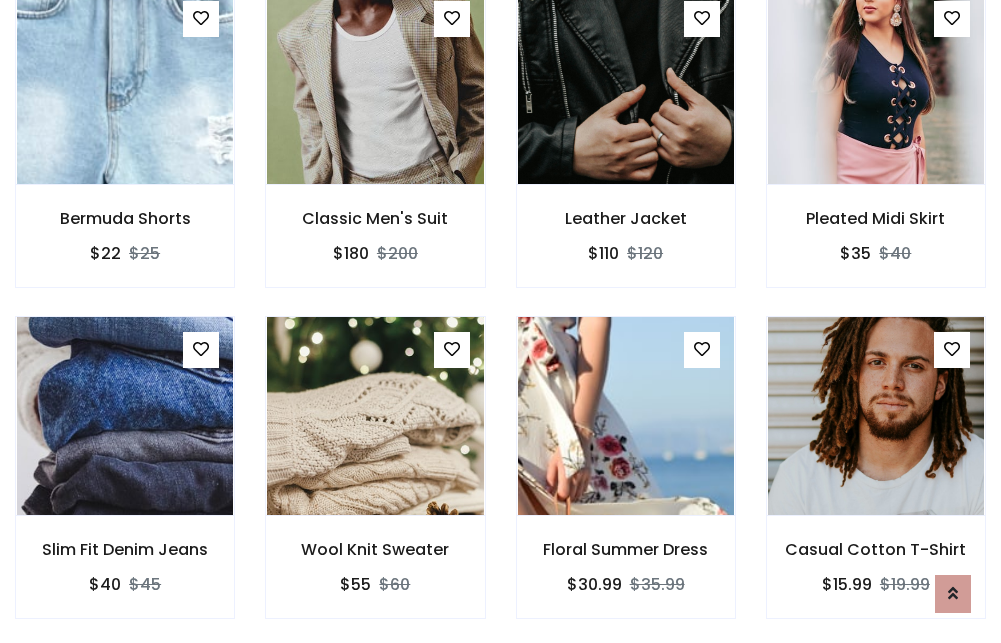 click on "Floral Summer Dress
$30.99
$35.99" at bounding box center [626, 481] 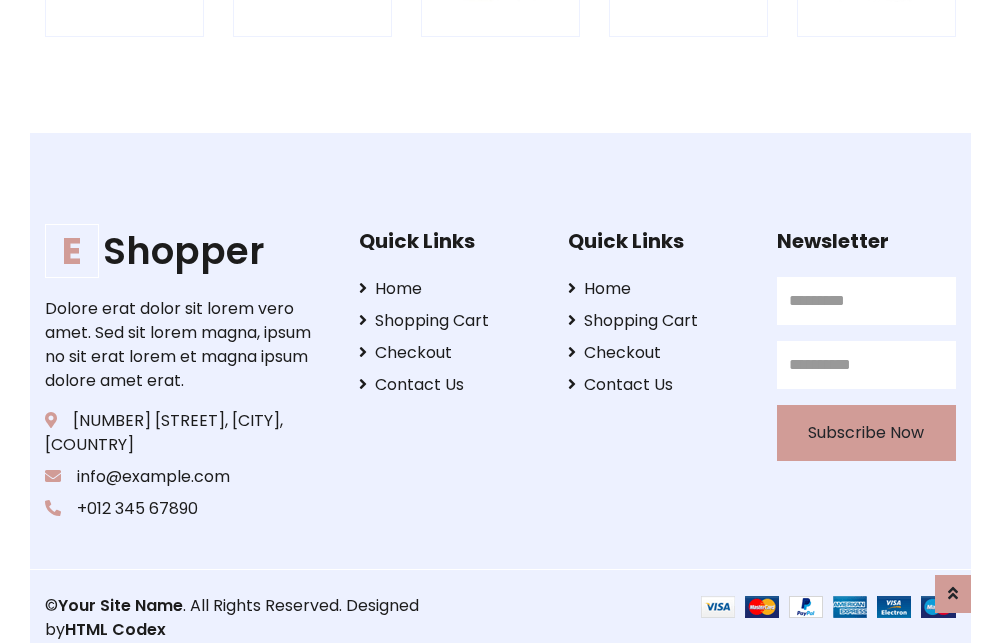 scroll, scrollTop: 3807, scrollLeft: 0, axis: vertical 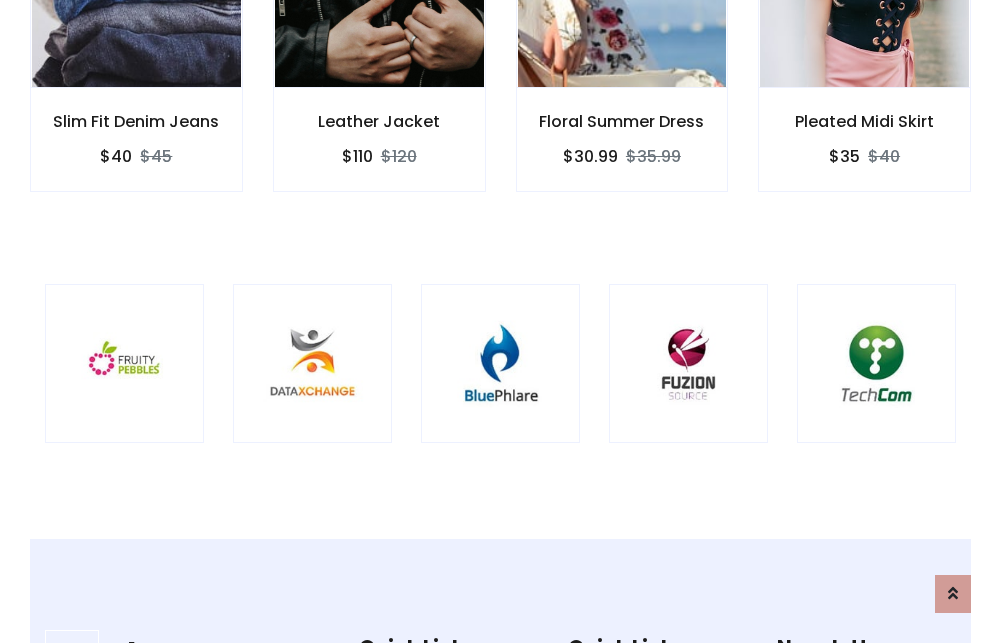 click at bounding box center (500, 363) 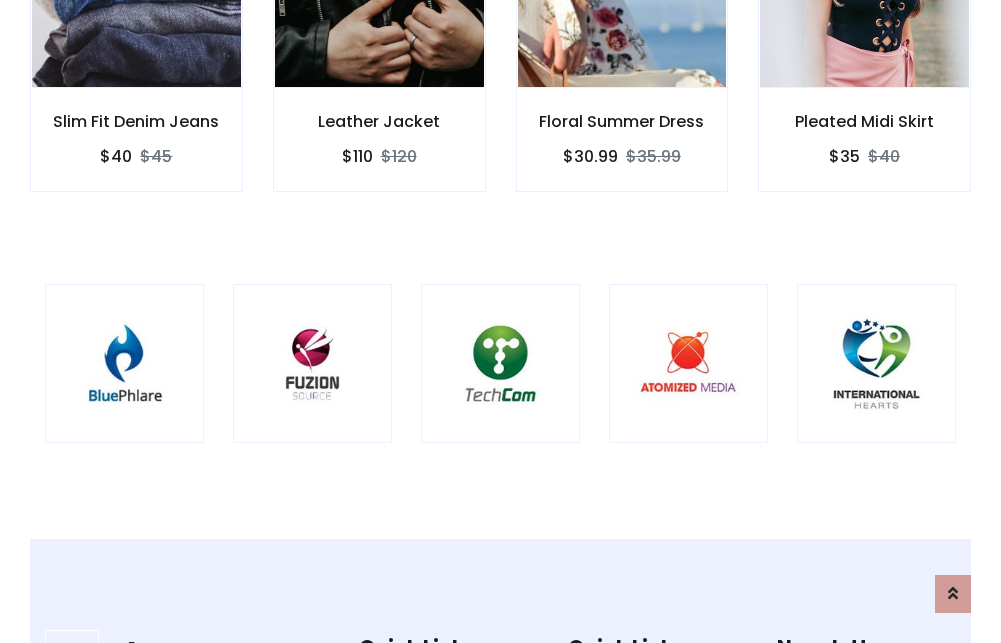 click at bounding box center (500, 363) 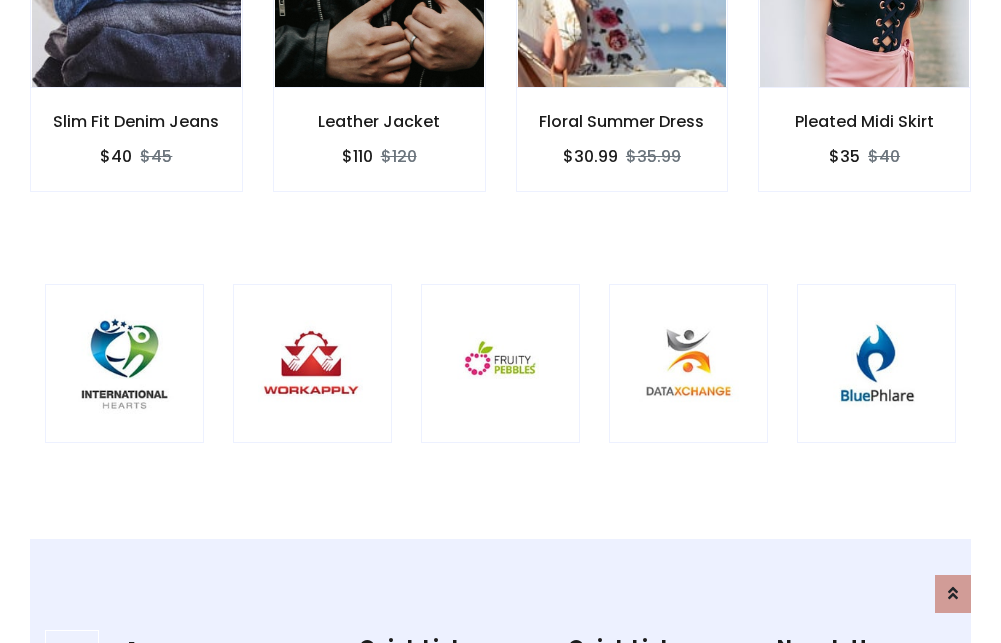 click at bounding box center [500, 363] 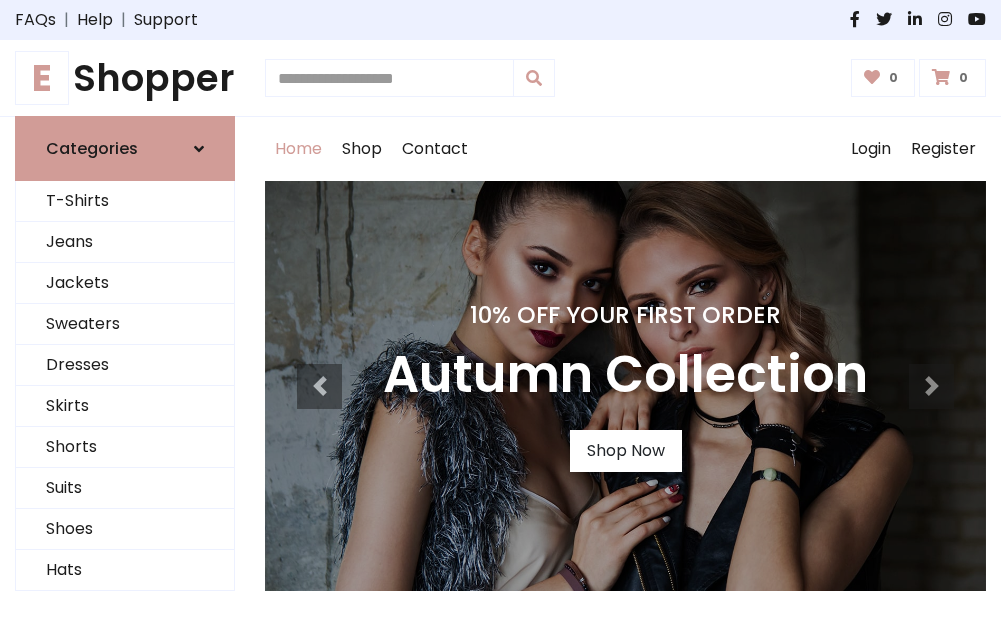 scroll, scrollTop: 0, scrollLeft: 0, axis: both 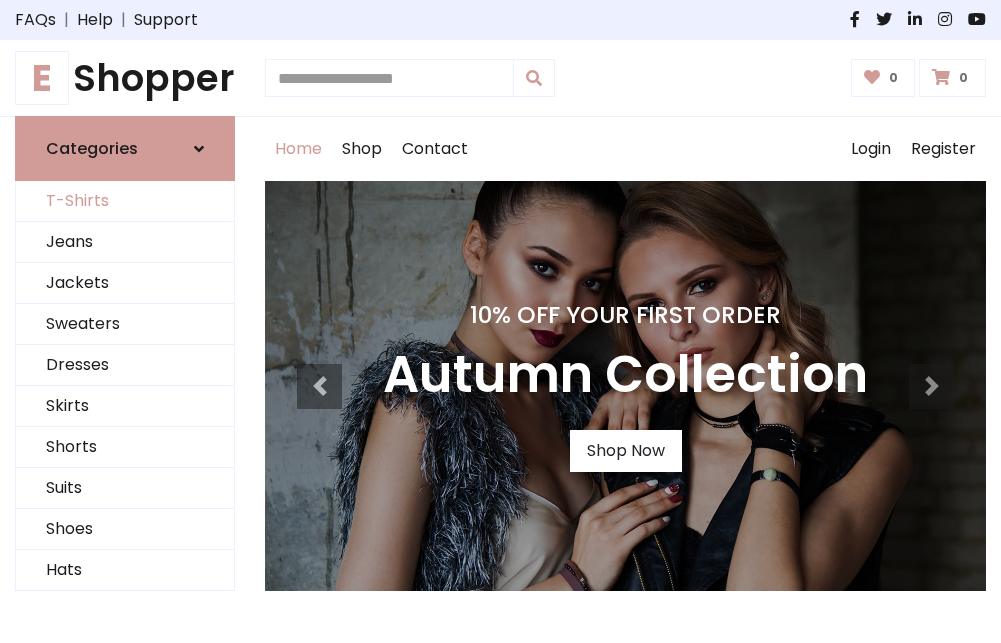 click on "T-Shirts" at bounding box center [125, 201] 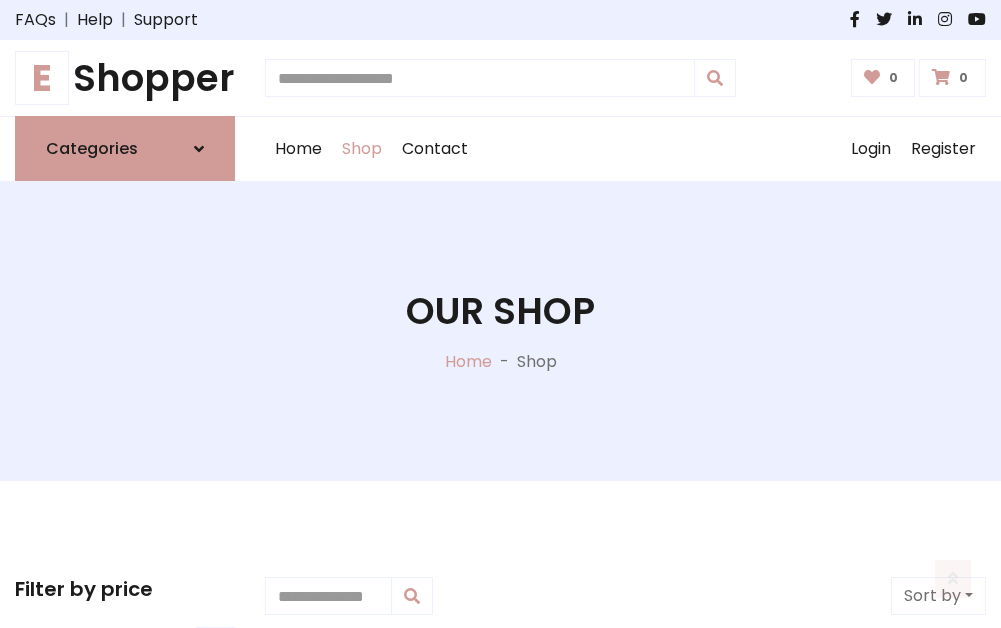 scroll, scrollTop: 802, scrollLeft: 0, axis: vertical 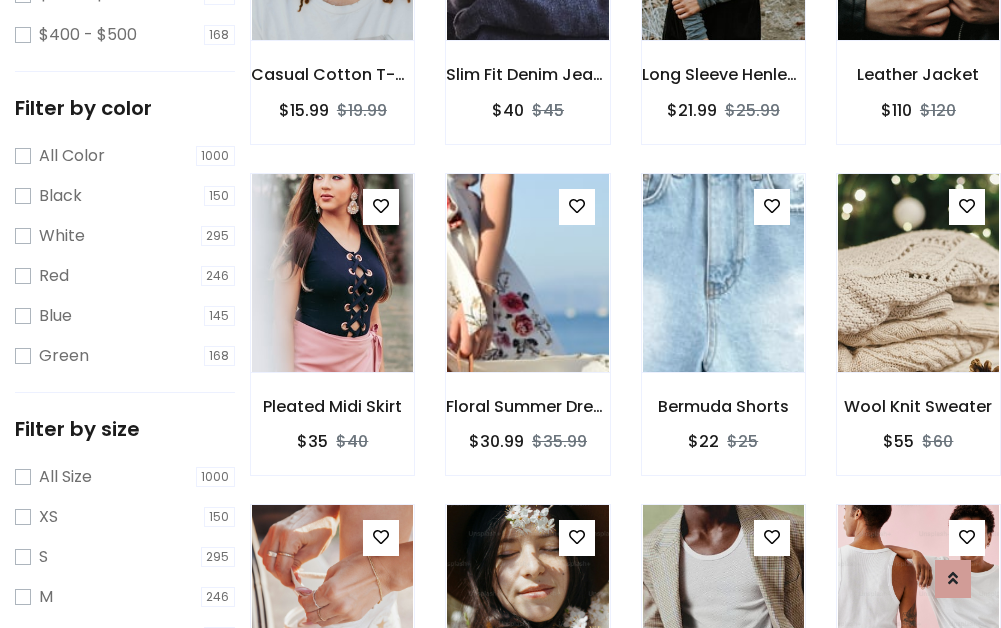 click at bounding box center (723, -59) 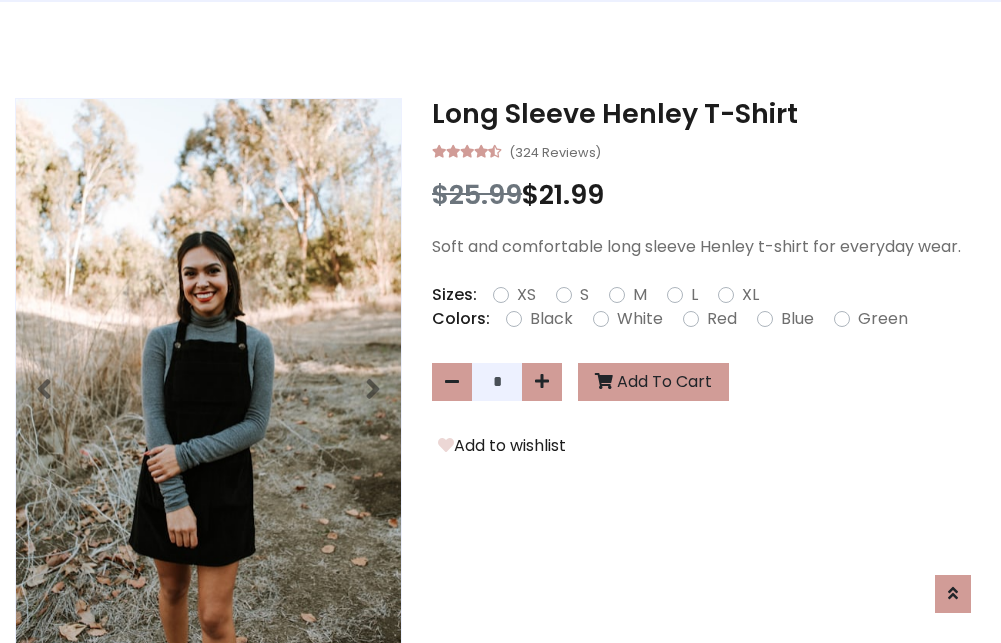 scroll, scrollTop: 0, scrollLeft: 0, axis: both 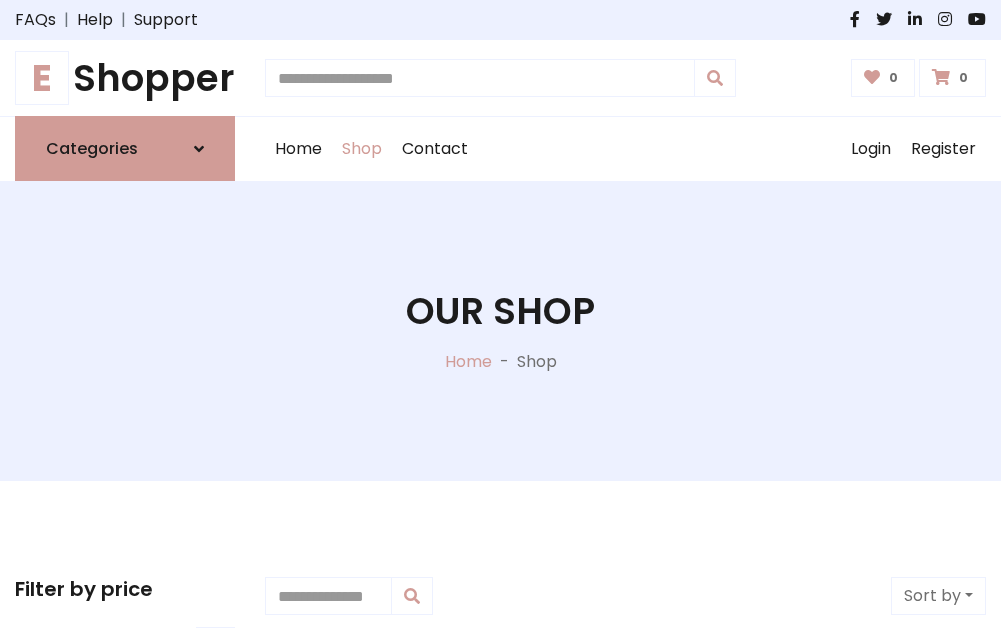 click on "E Shopper" at bounding box center [125, 78] 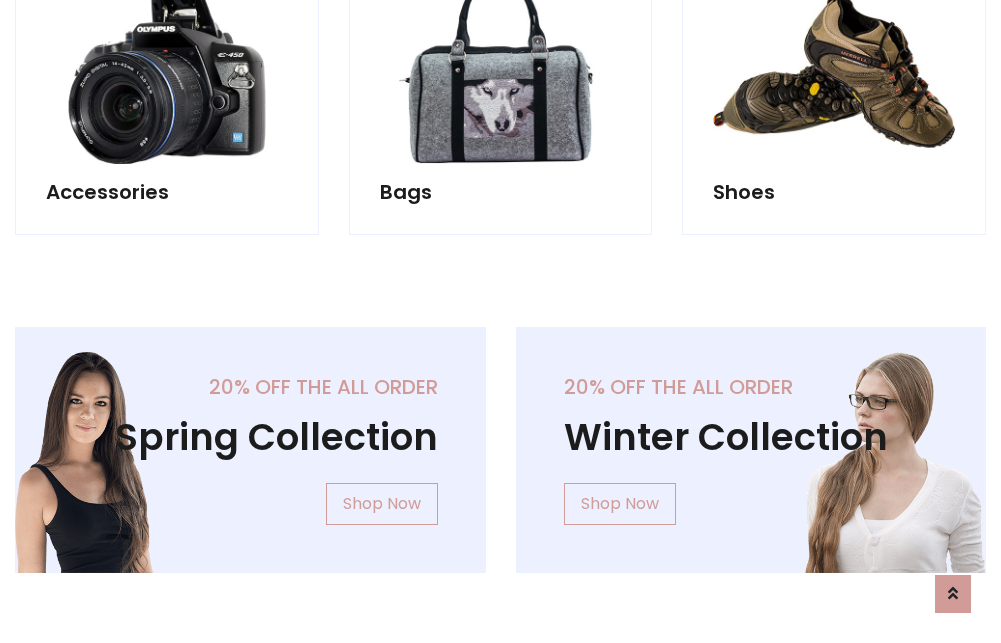 scroll, scrollTop: 1943, scrollLeft: 0, axis: vertical 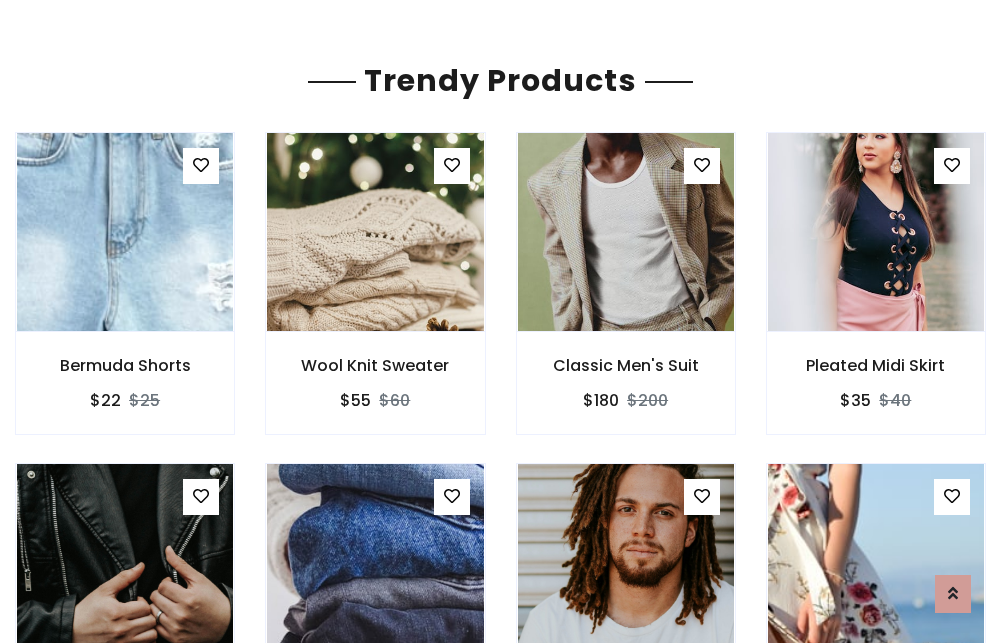 click on "Shop" at bounding box center [362, -1794] 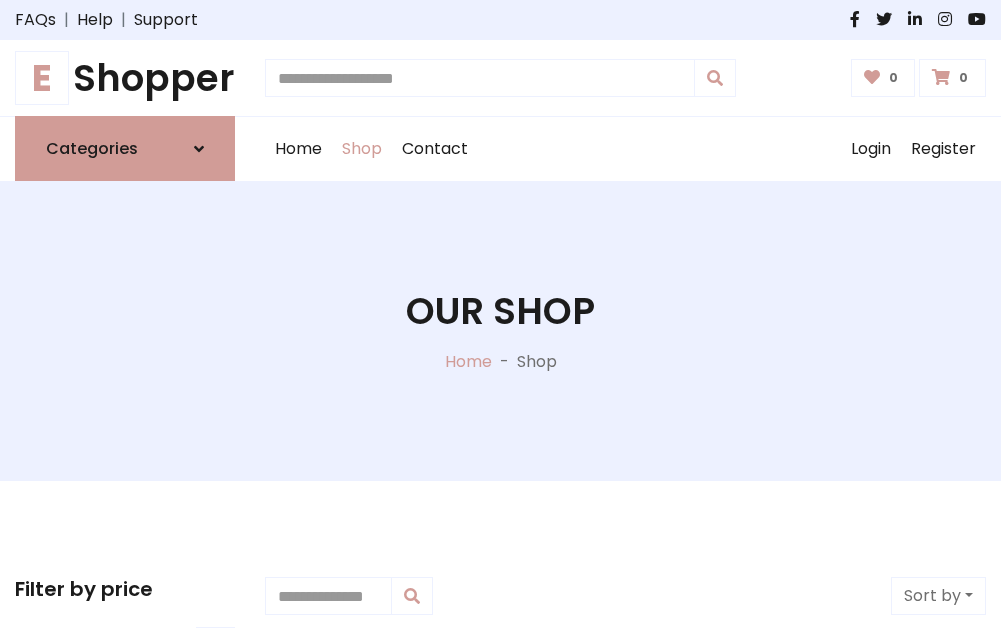 scroll, scrollTop: 0, scrollLeft: 0, axis: both 